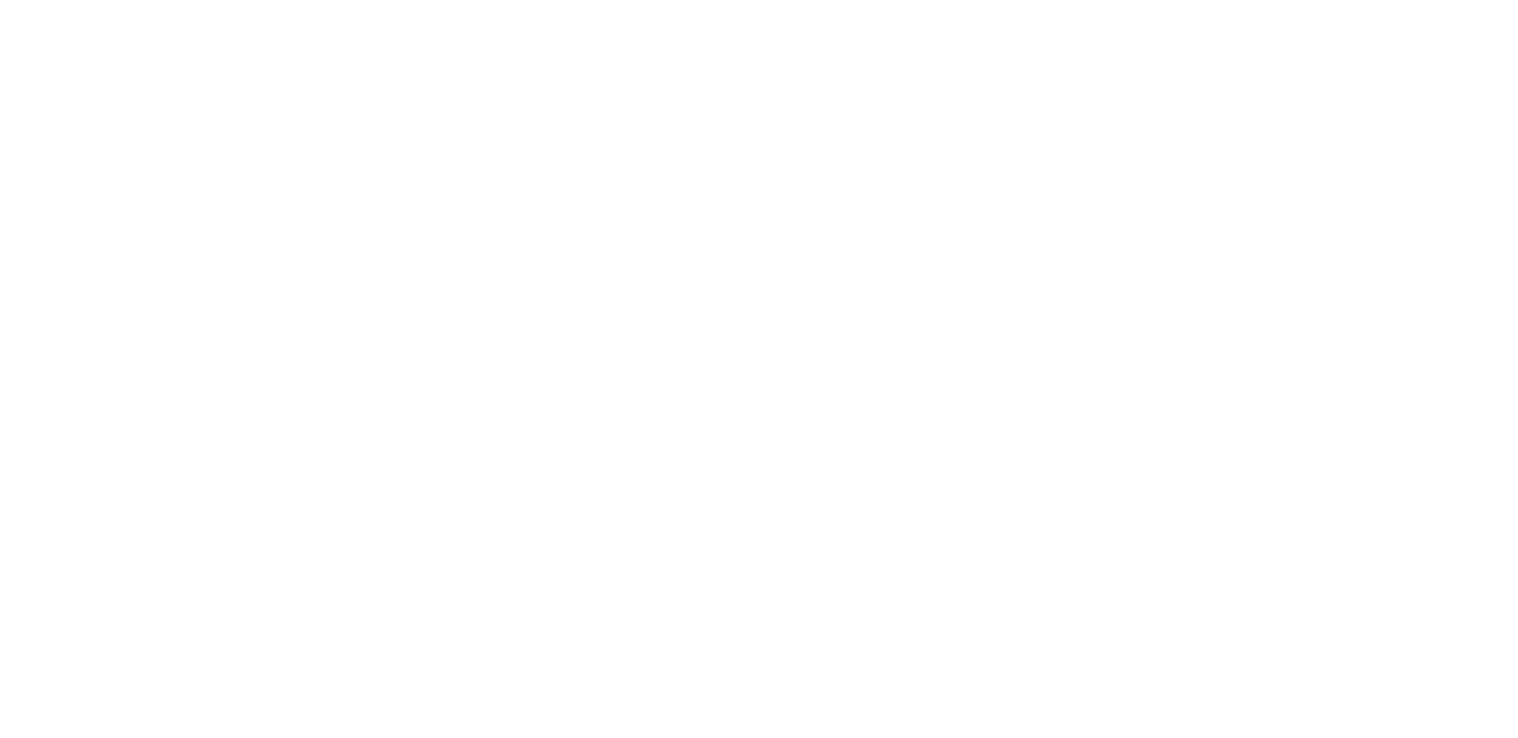 scroll, scrollTop: 0, scrollLeft: 0, axis: both 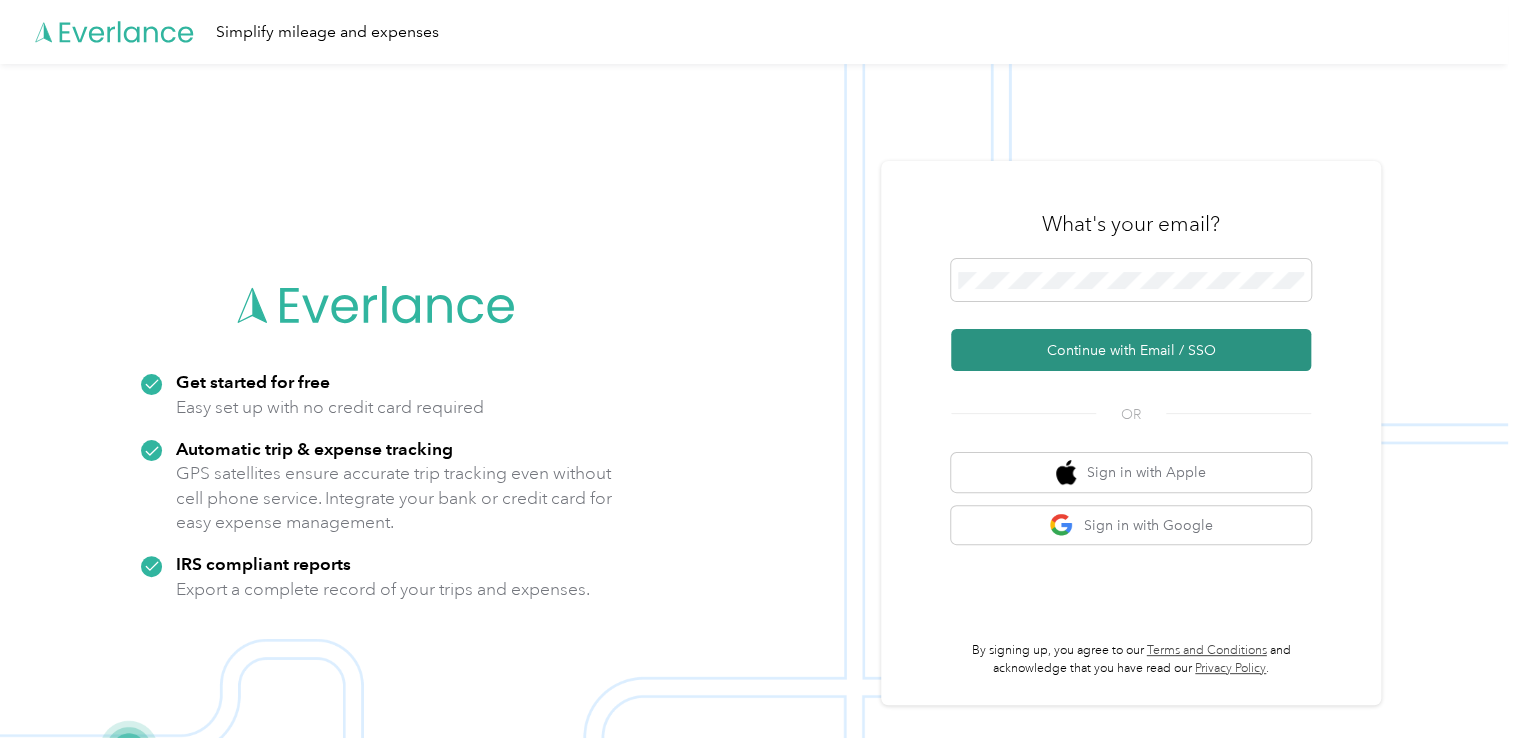 click on "Continue with Email / SSO" at bounding box center [1131, 350] 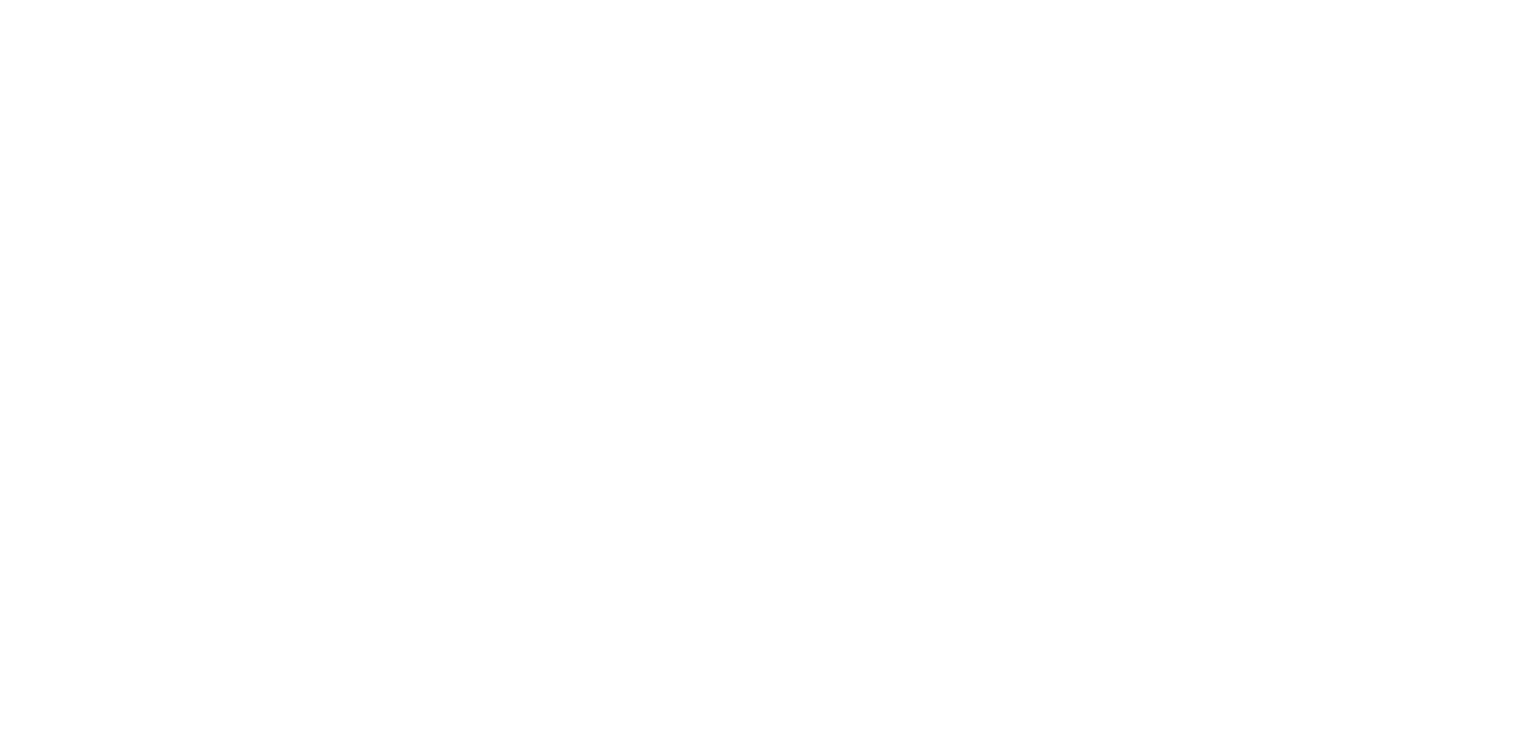 scroll, scrollTop: 0, scrollLeft: 0, axis: both 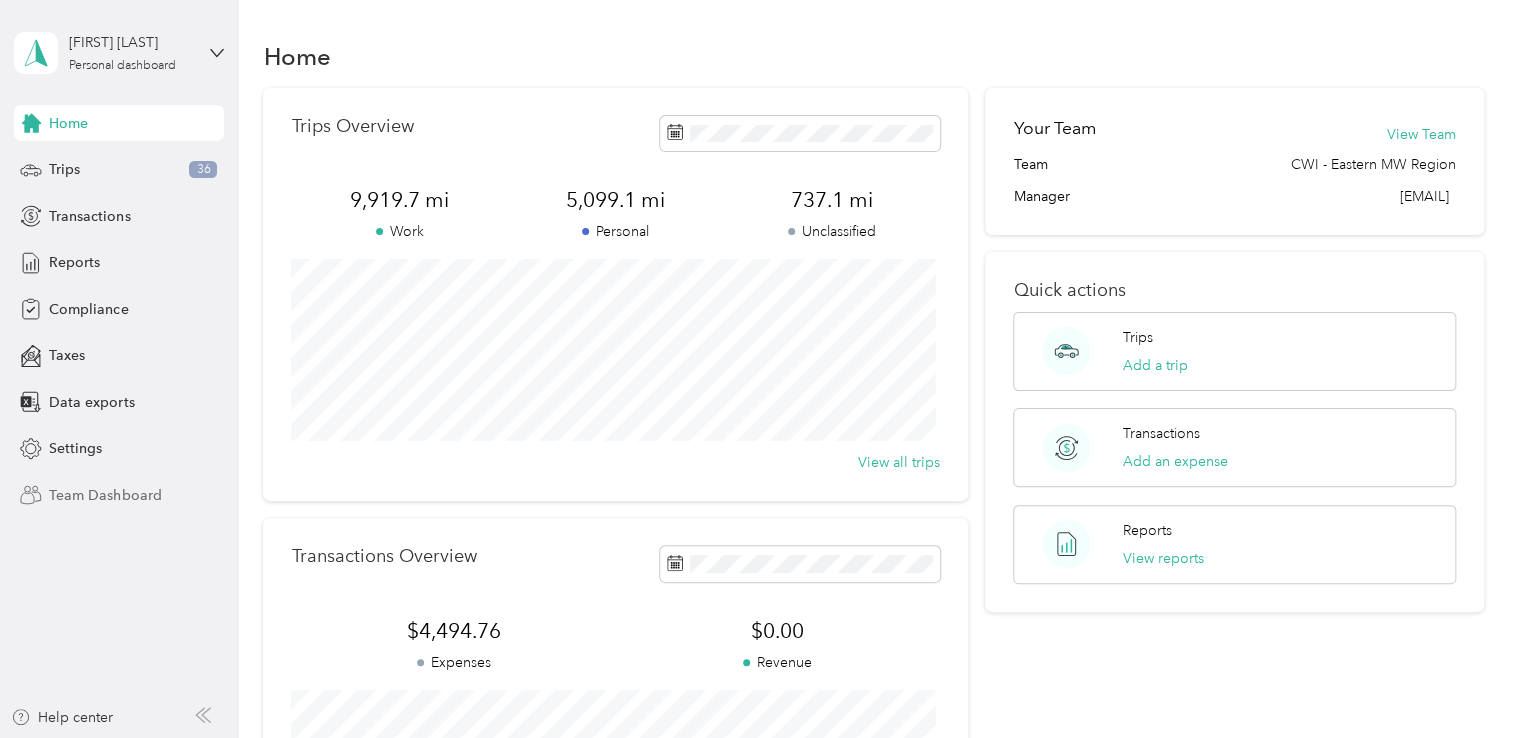 click on "Team Dashboard" at bounding box center [119, 495] 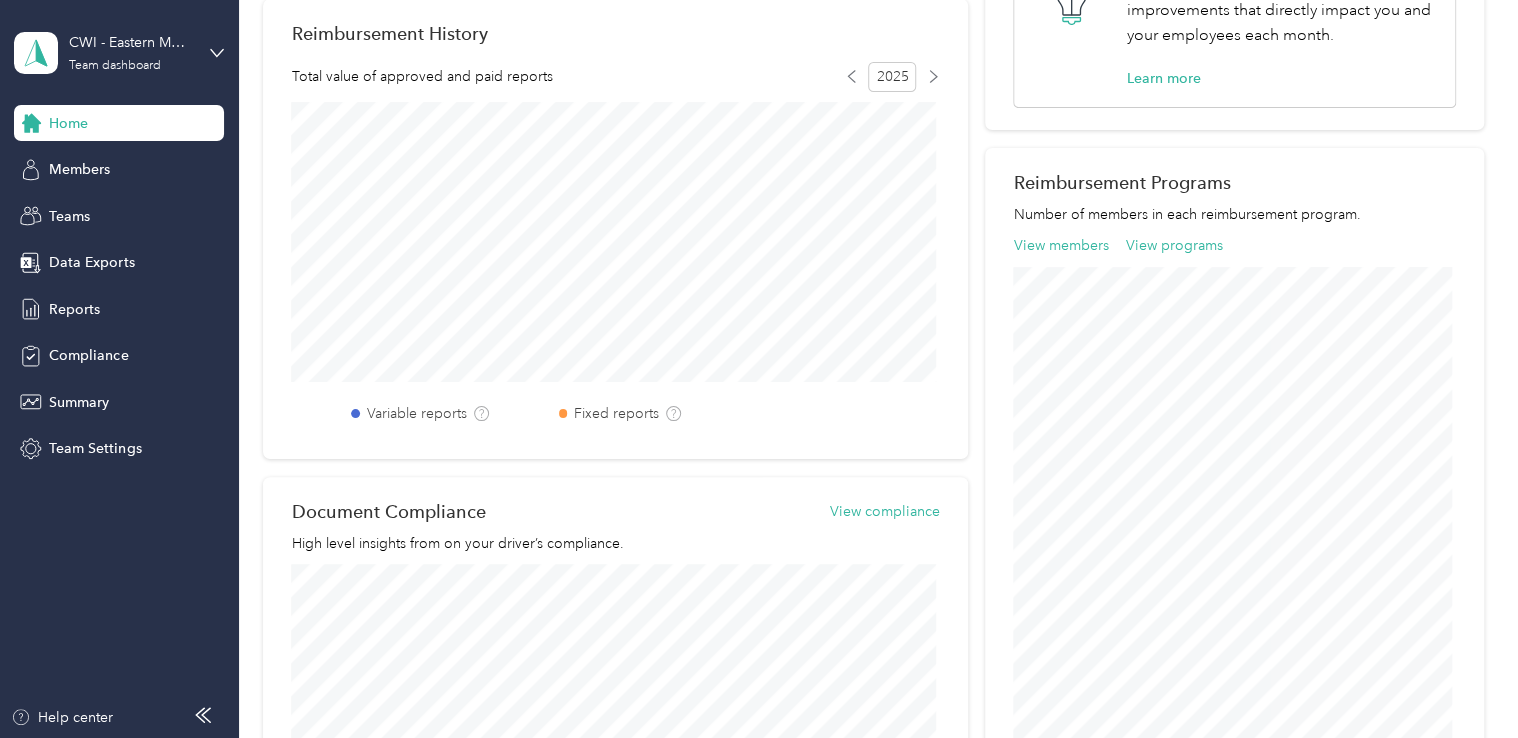 scroll, scrollTop: 0, scrollLeft: 0, axis: both 